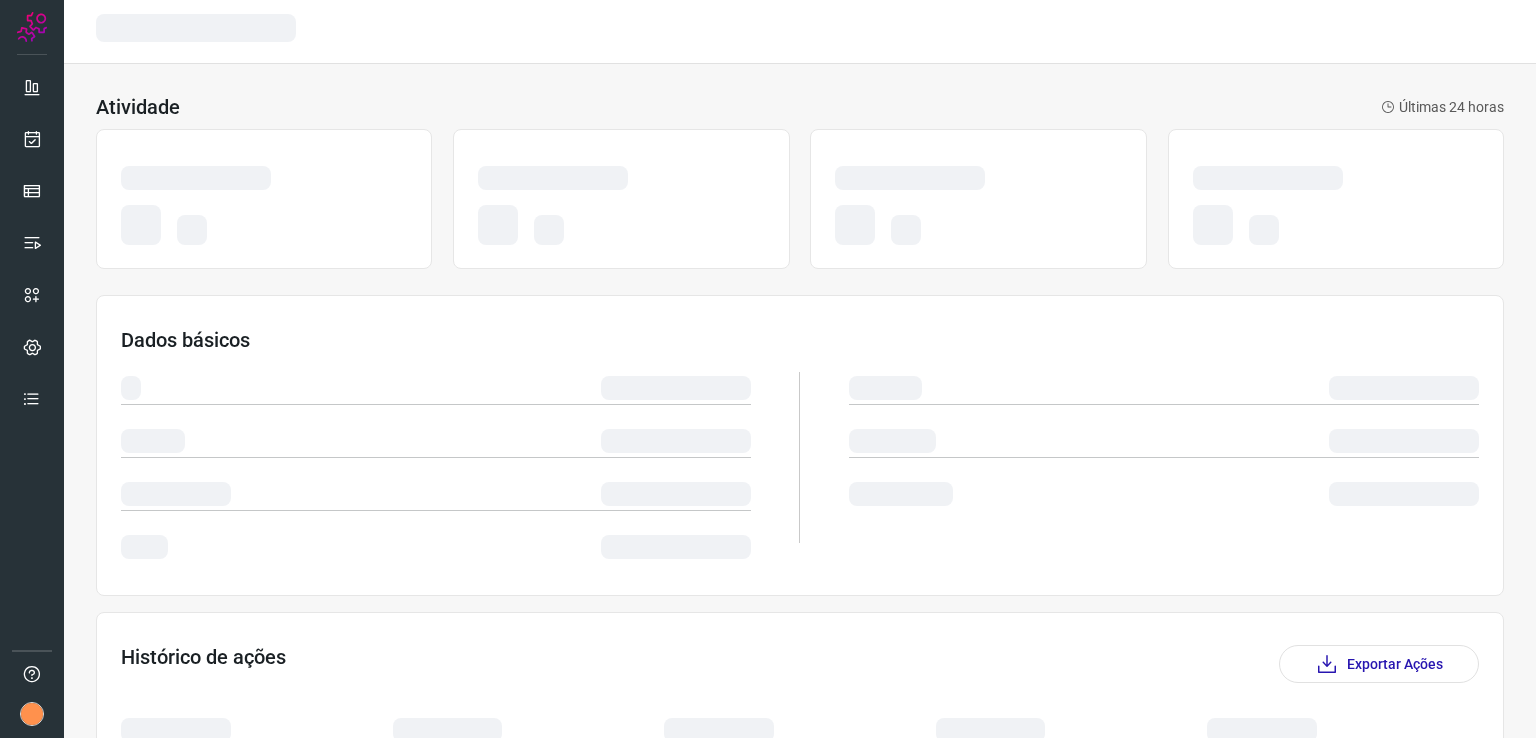 scroll, scrollTop: 0, scrollLeft: 0, axis: both 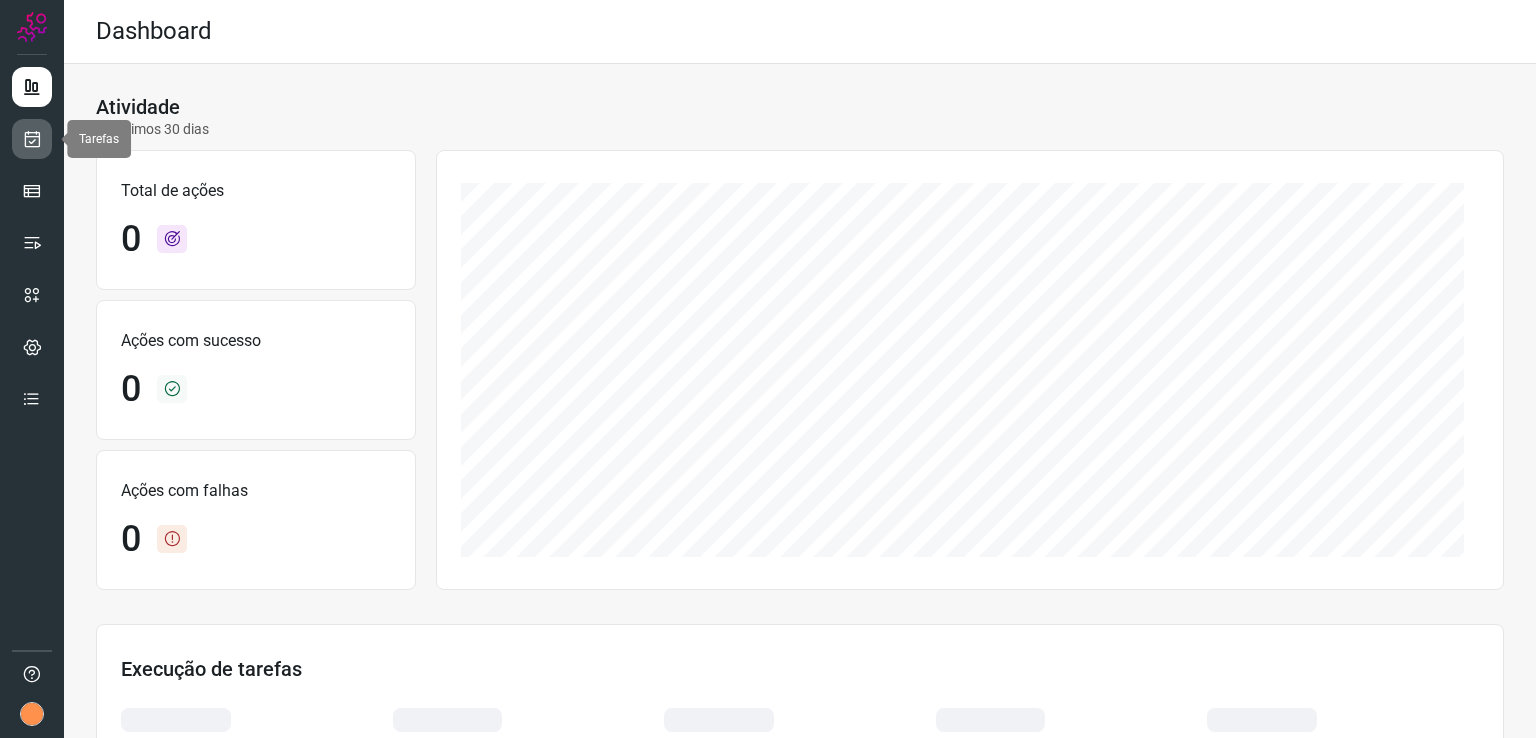 click at bounding box center [32, 139] 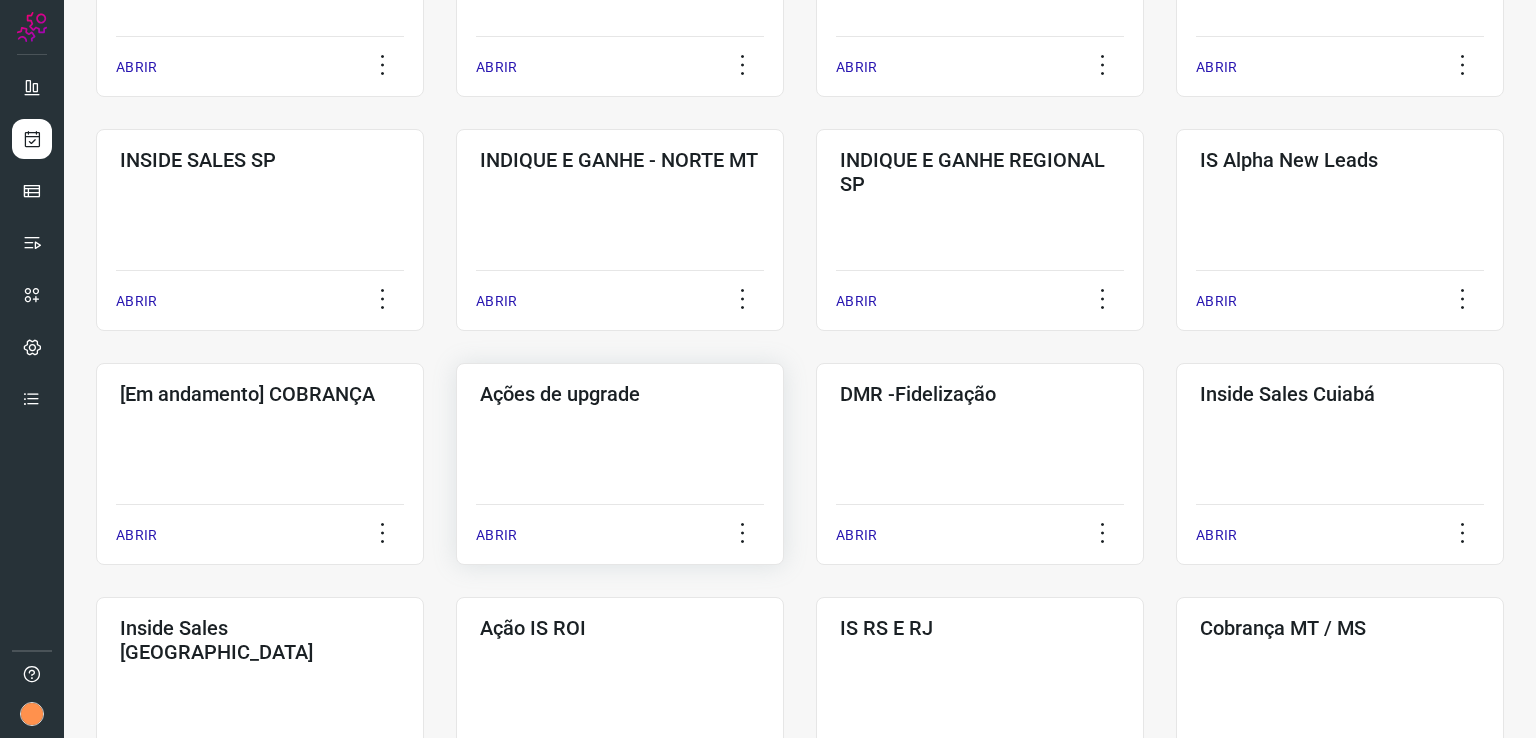 scroll, scrollTop: 500, scrollLeft: 0, axis: vertical 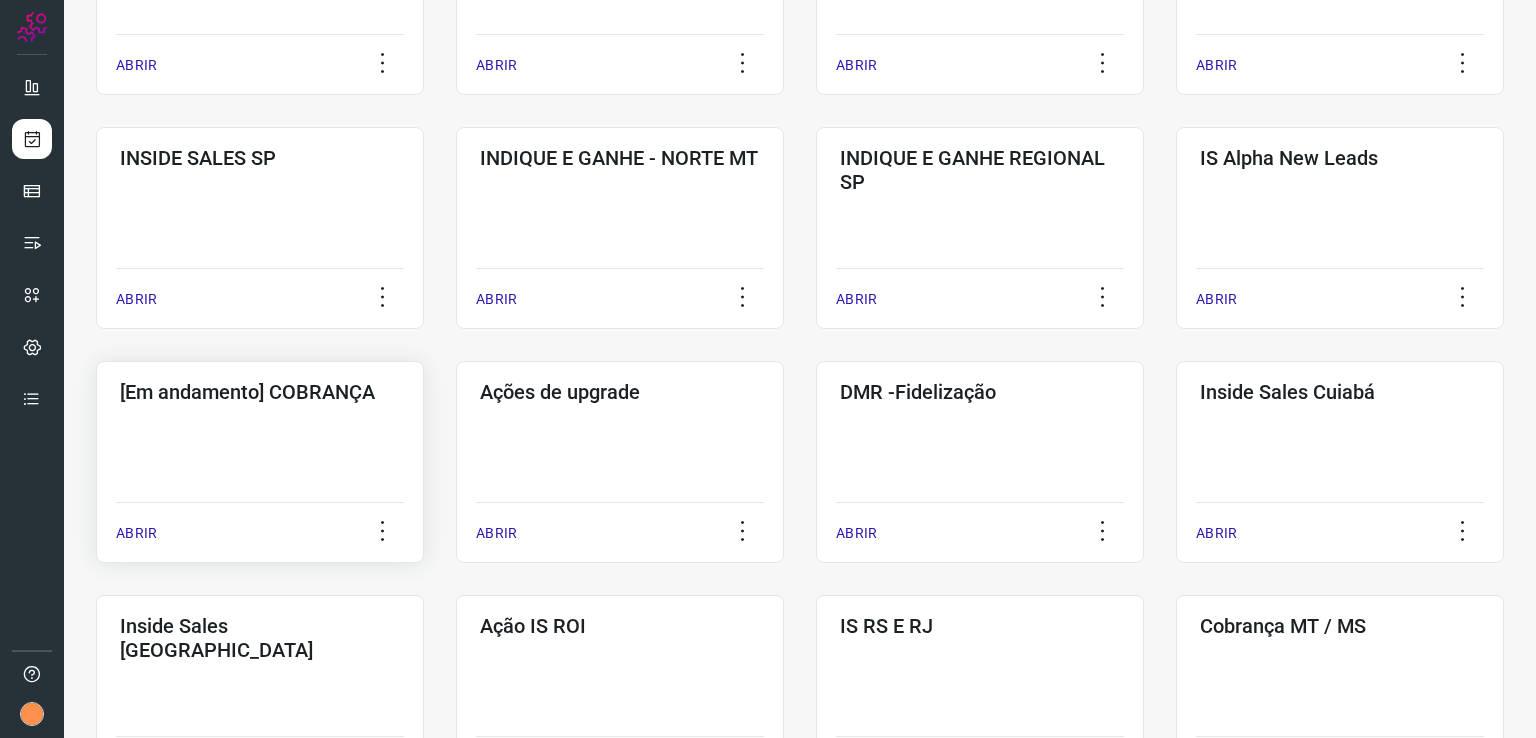 click on "[Em andamento] COBRANÇA  ABRIR" 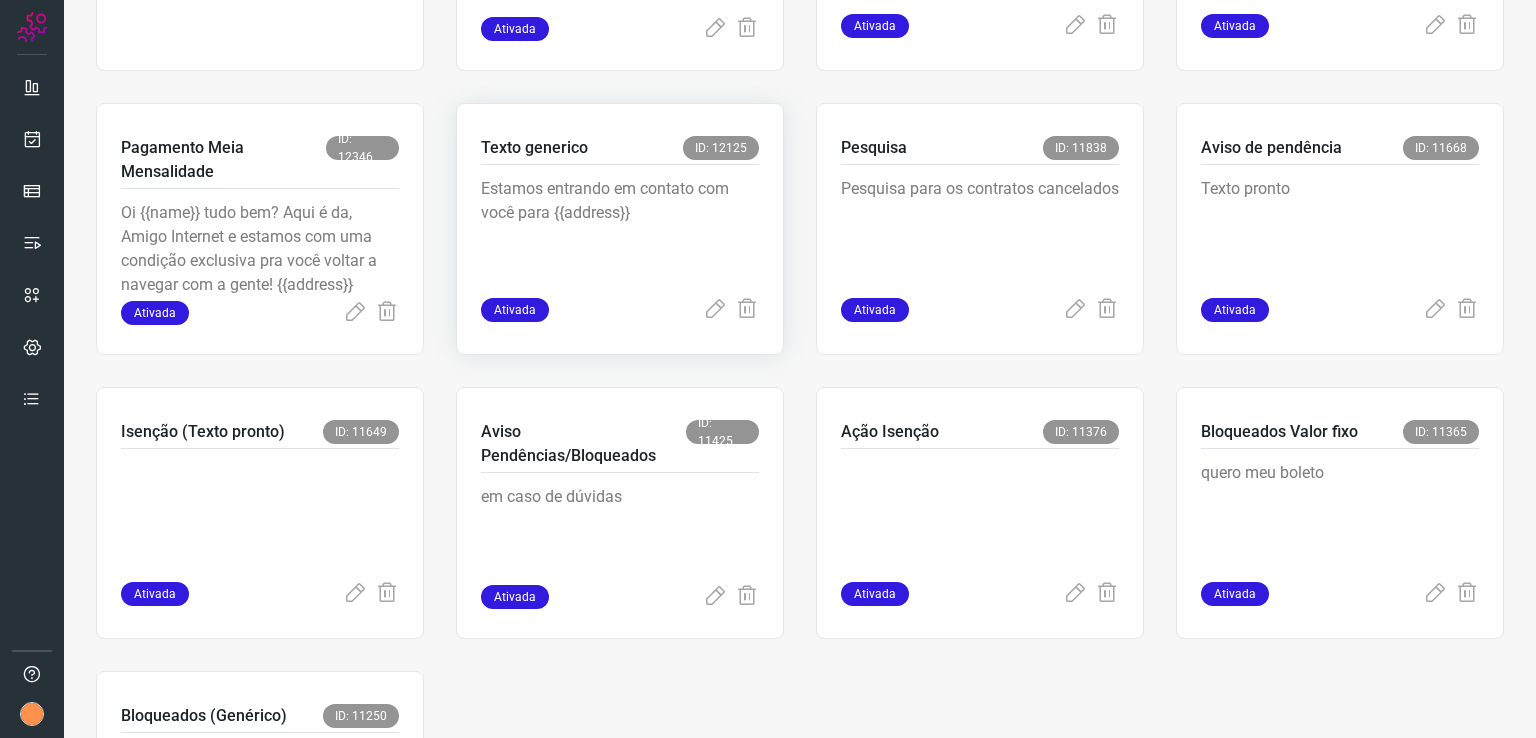scroll, scrollTop: 507, scrollLeft: 0, axis: vertical 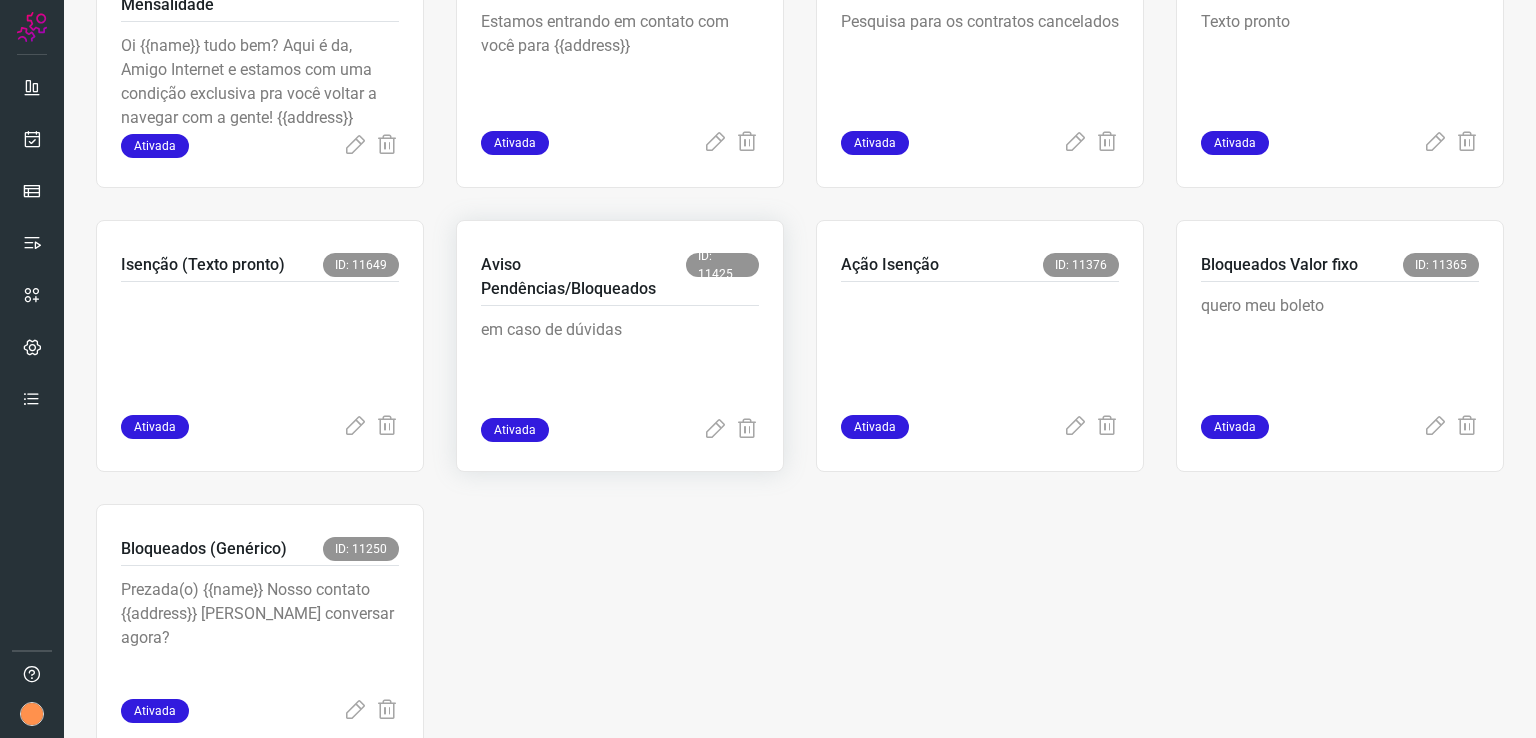 click on "Aviso Pendências/Bloqueados" at bounding box center (583, 277) 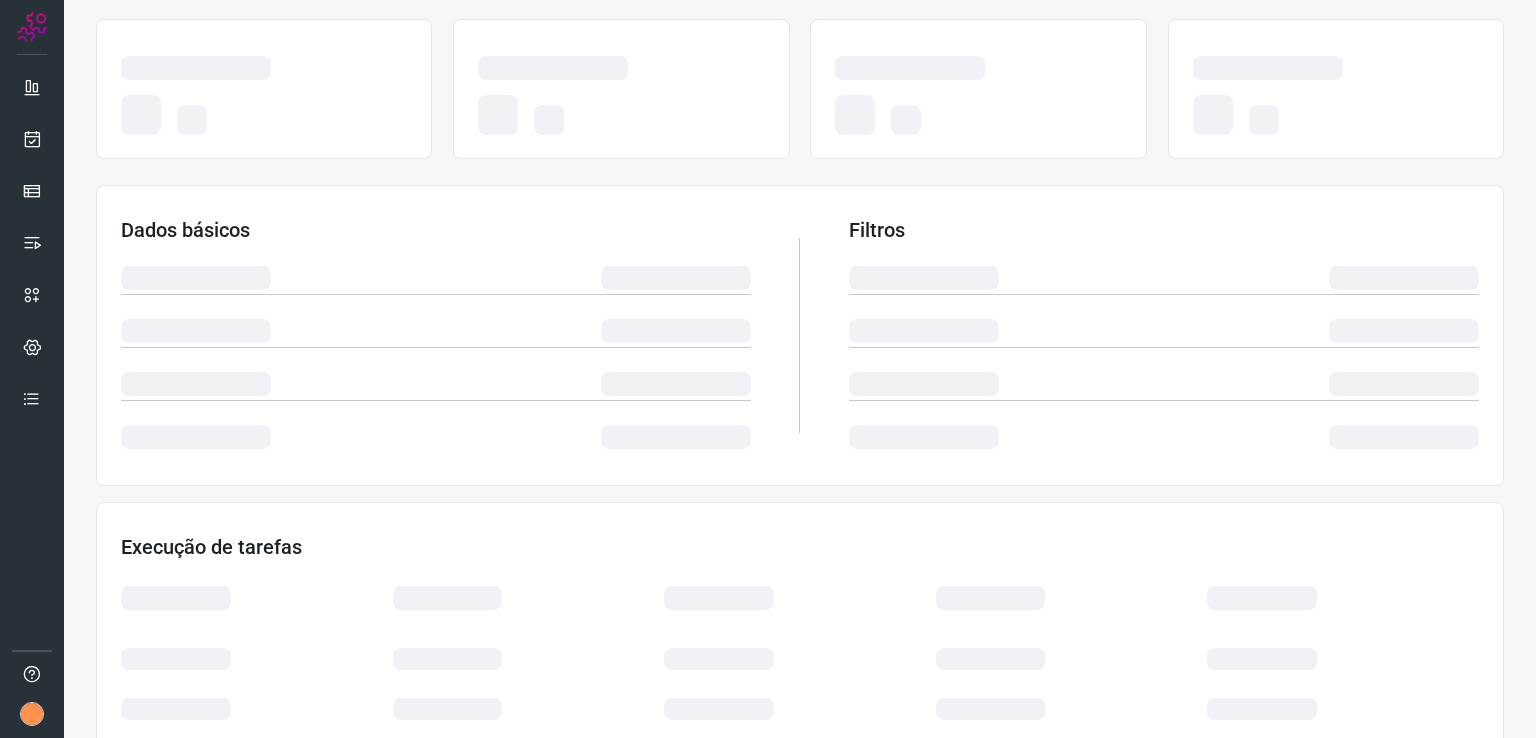 scroll, scrollTop: 0, scrollLeft: 0, axis: both 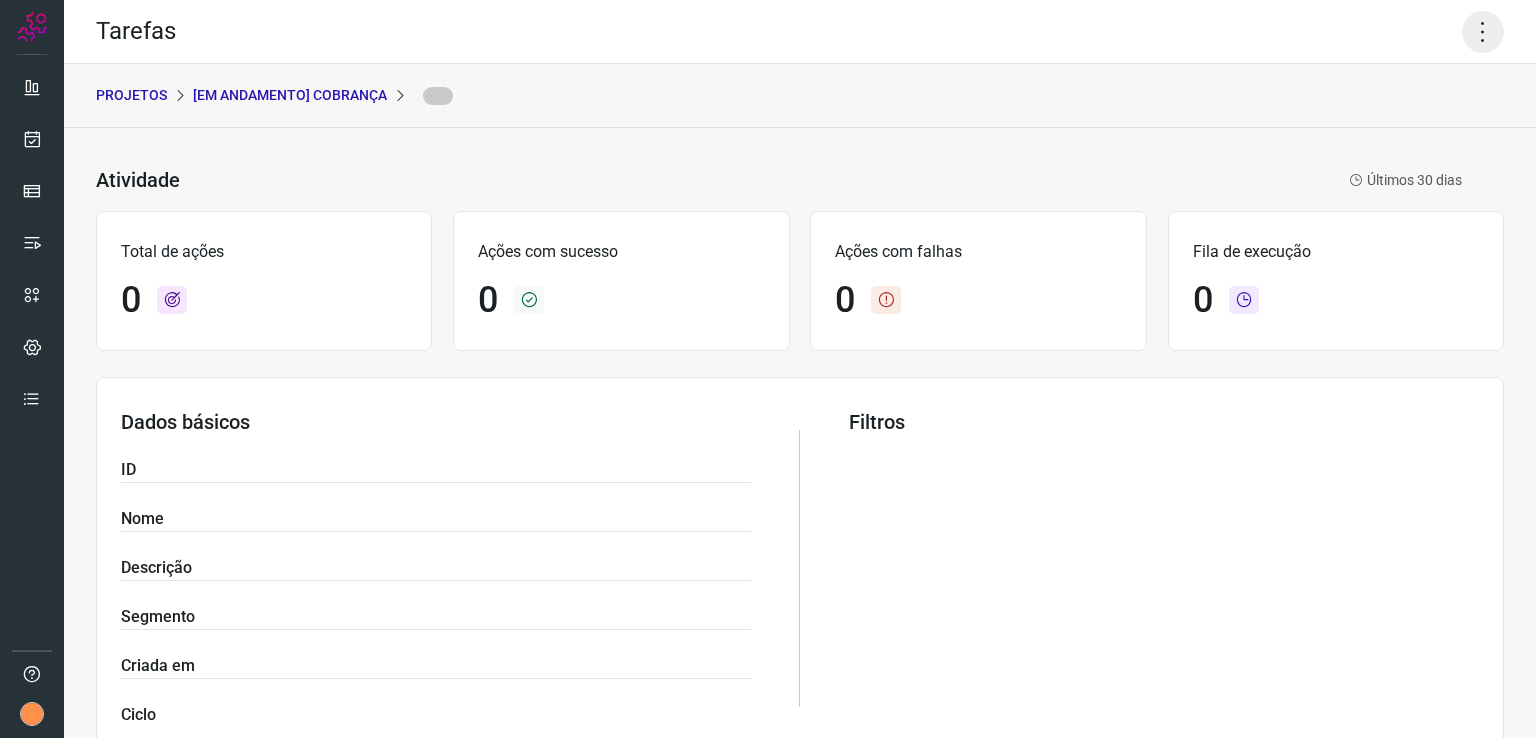 click 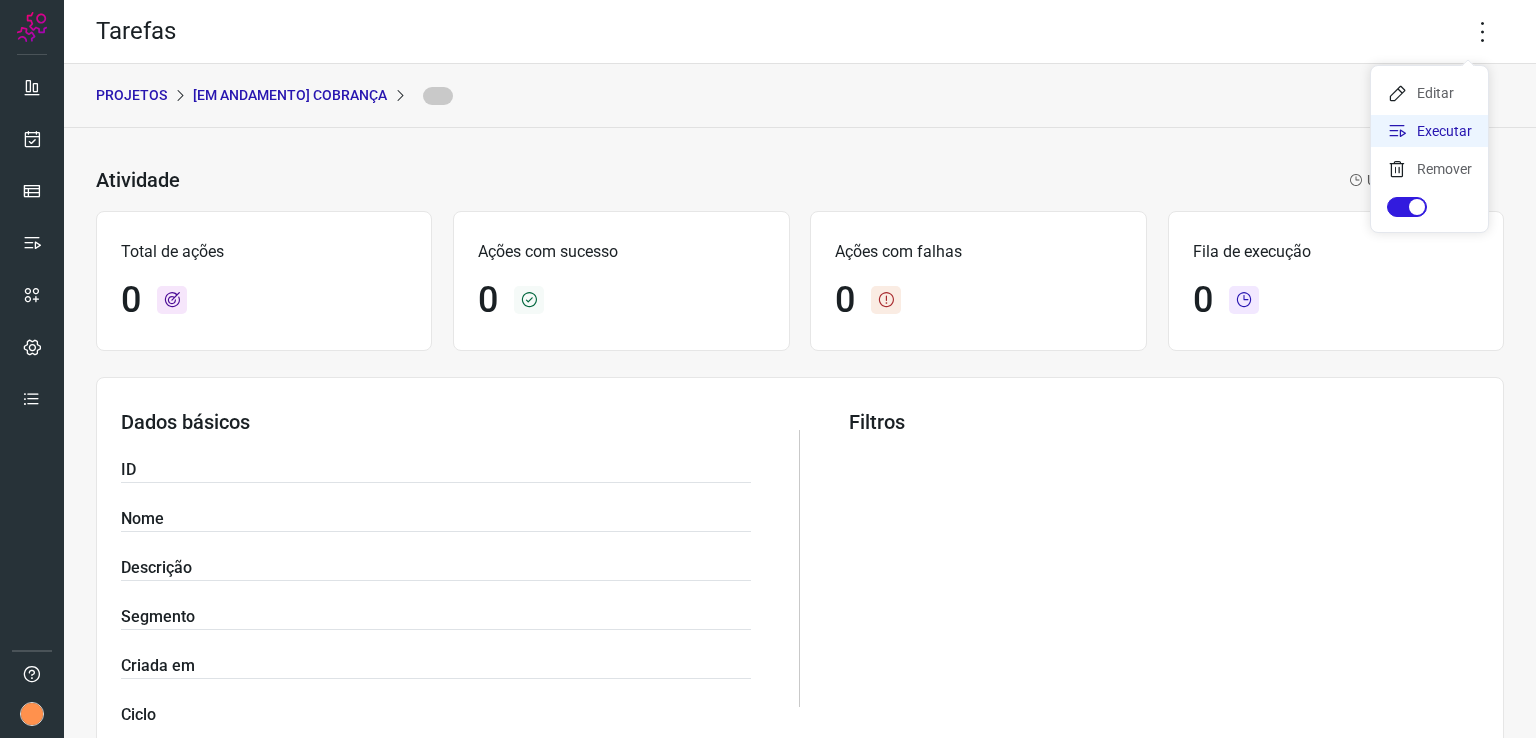 click 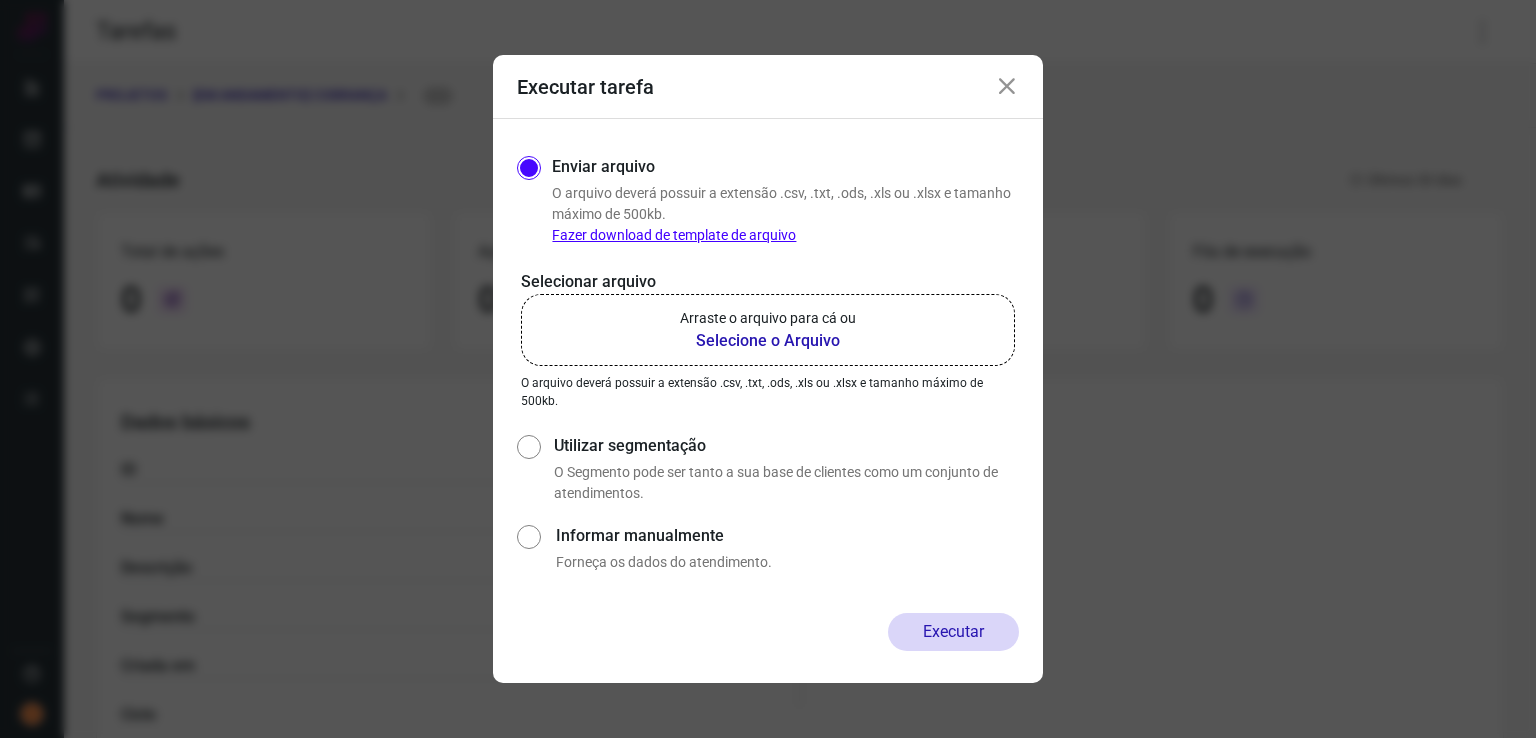 click on "Arraste o arquivo para cá ou" at bounding box center (768, 318) 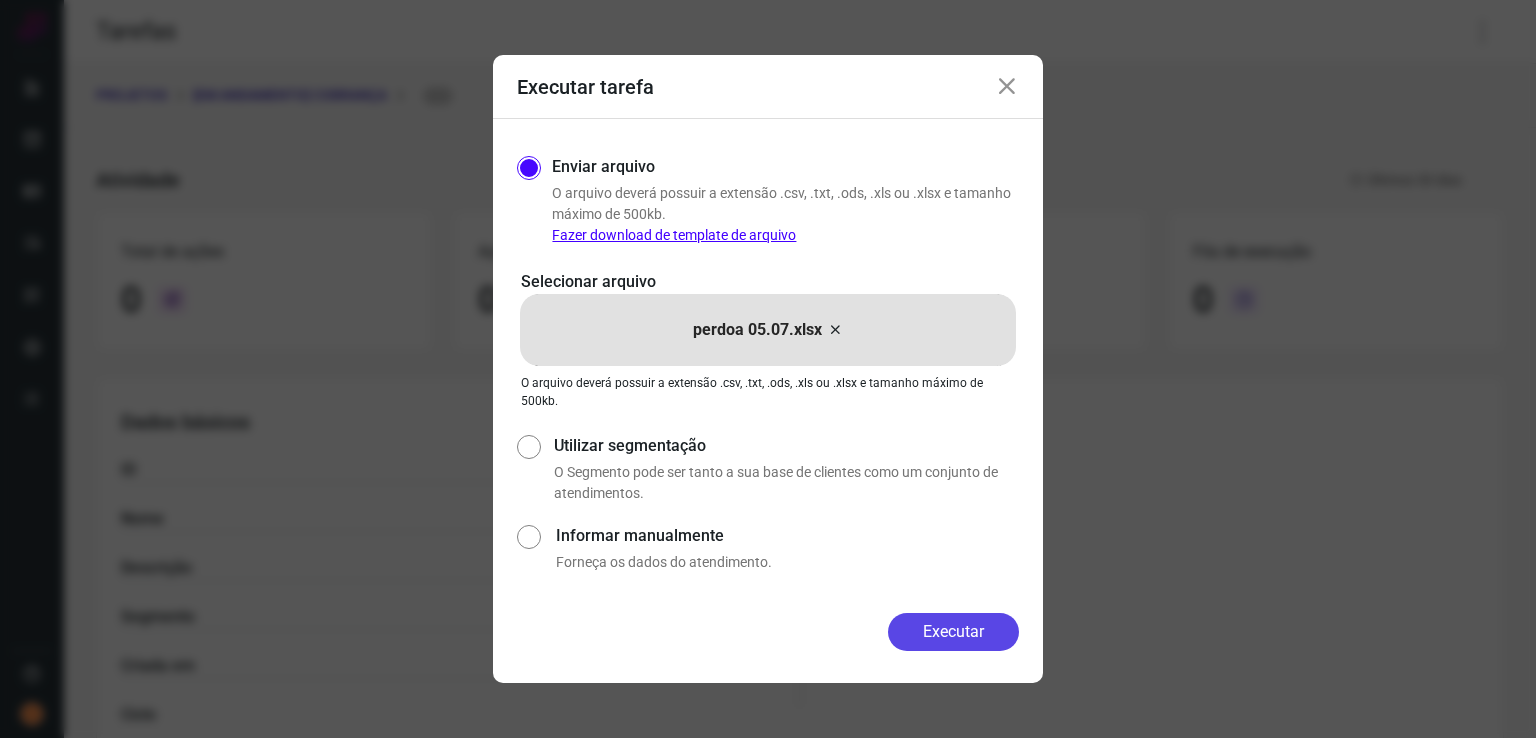 click on "Executar" at bounding box center [953, 632] 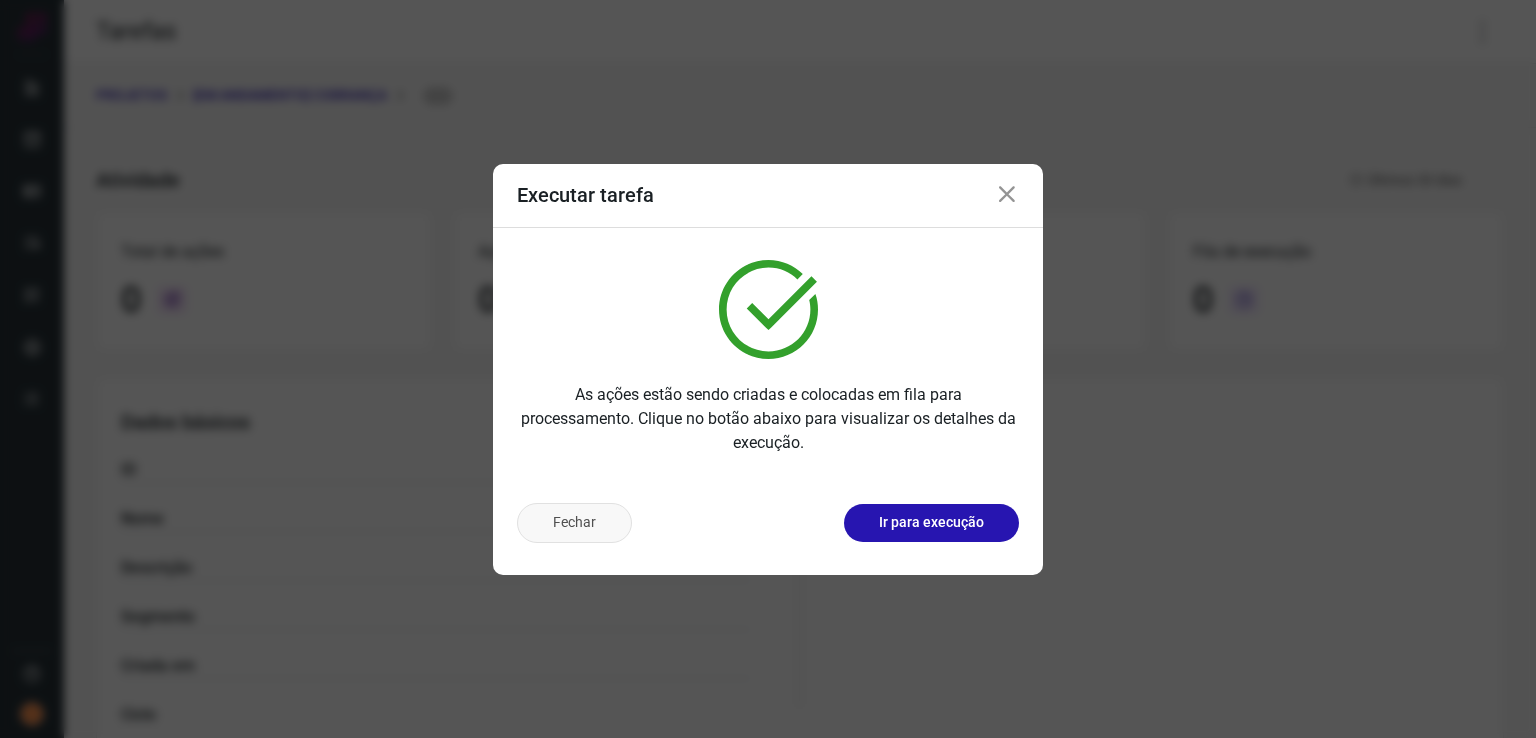 click on "Fechar" at bounding box center (574, 523) 